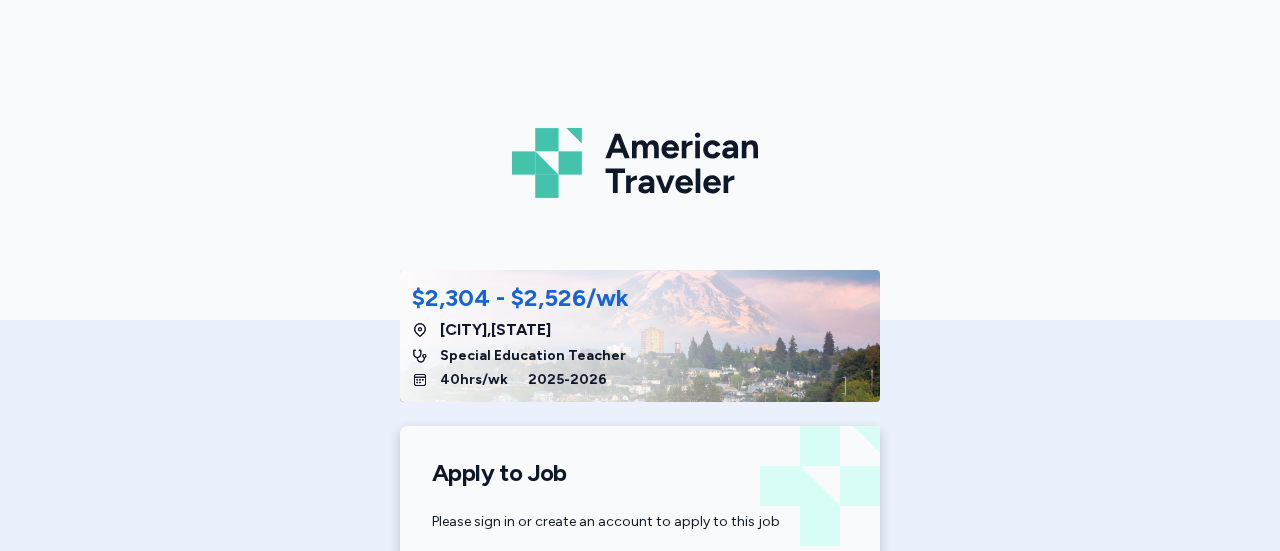 scroll, scrollTop: 0, scrollLeft: 0, axis: both 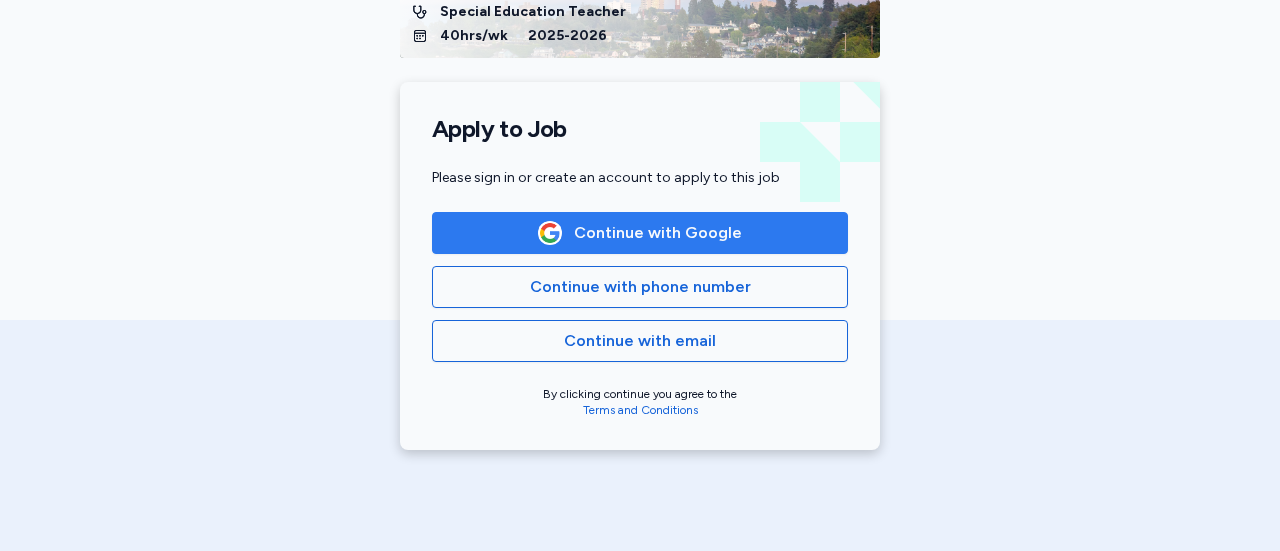 click on "Continue with Google" at bounding box center (658, 233) 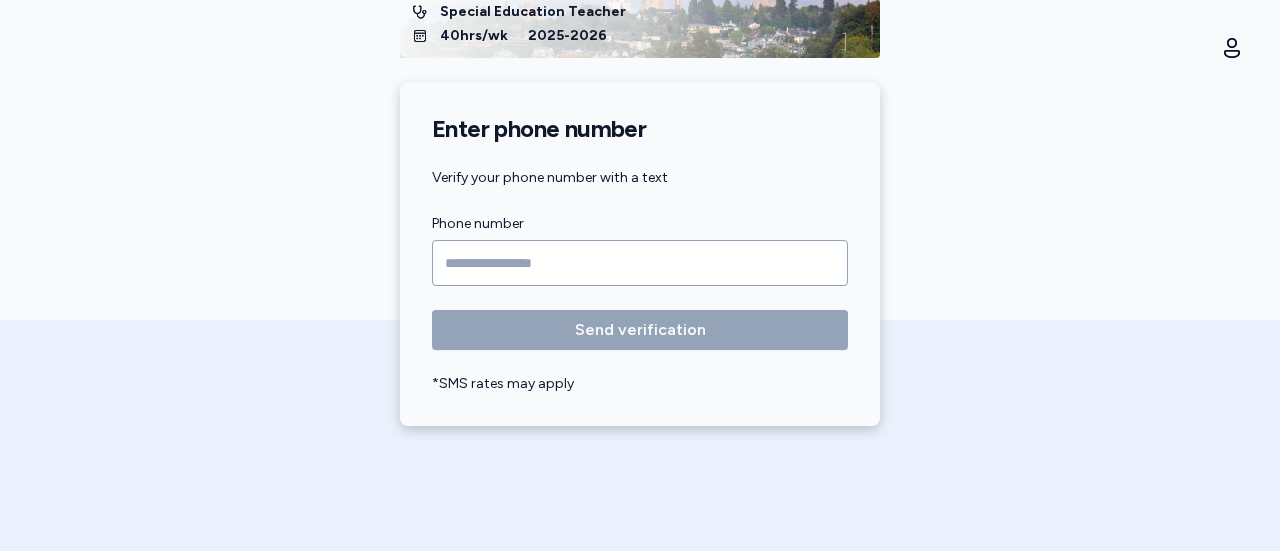 click at bounding box center [640, 263] 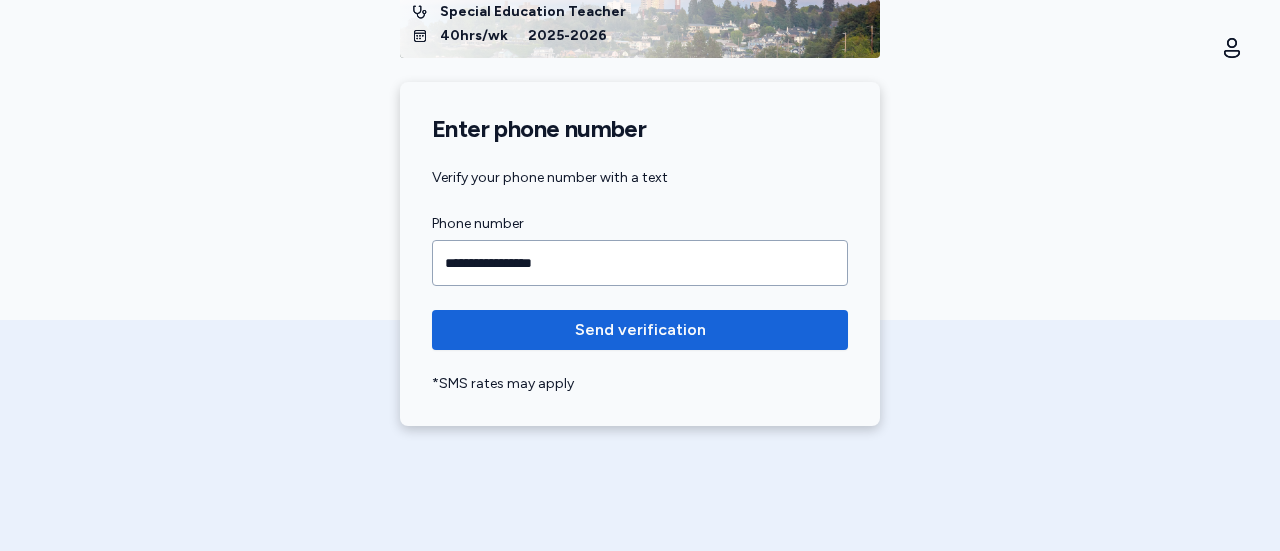 type on "**********" 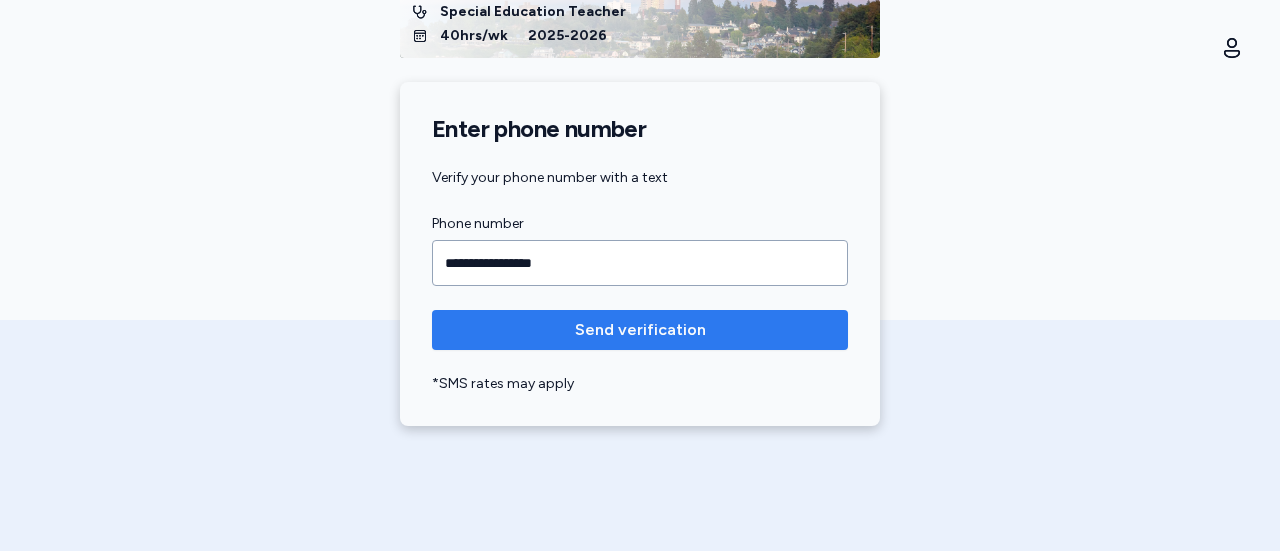 click on "Send verification" at bounding box center (640, 330) 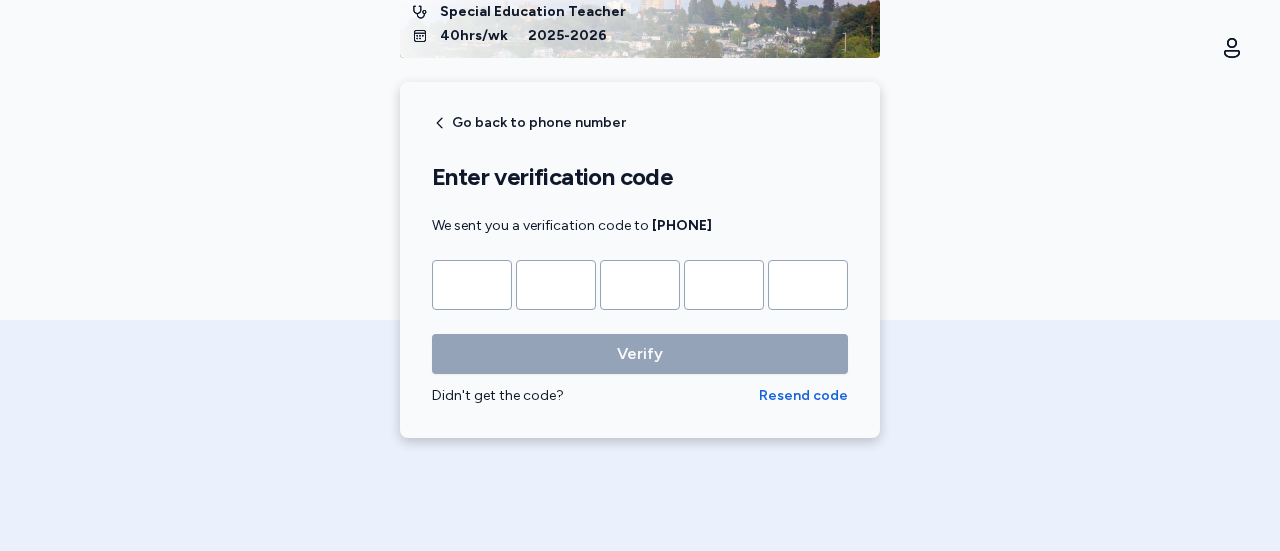 type on "*" 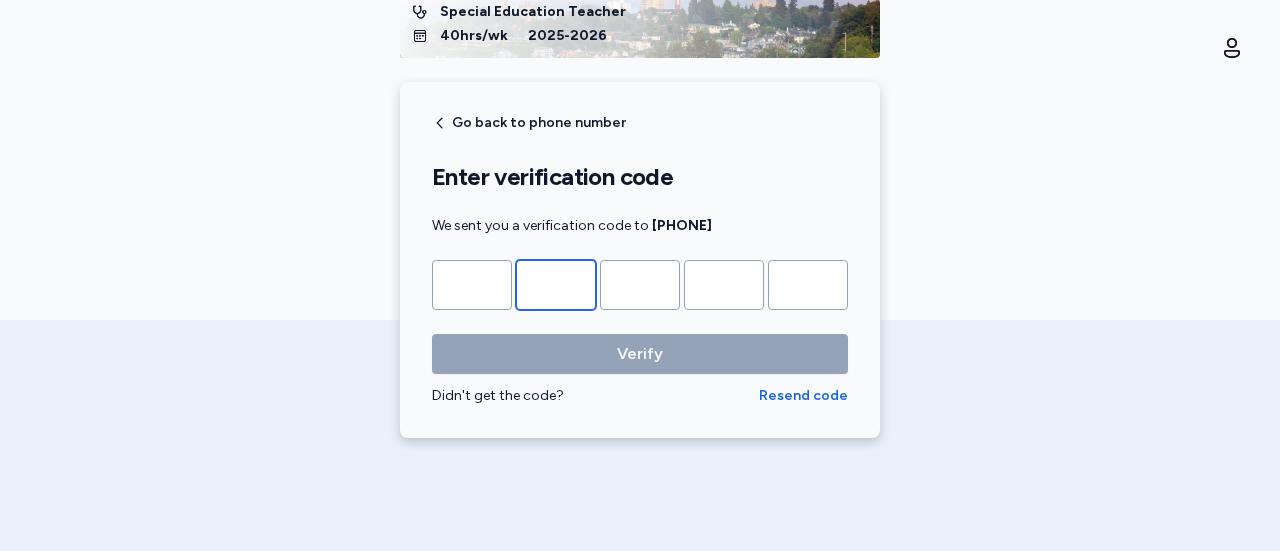 type on "*" 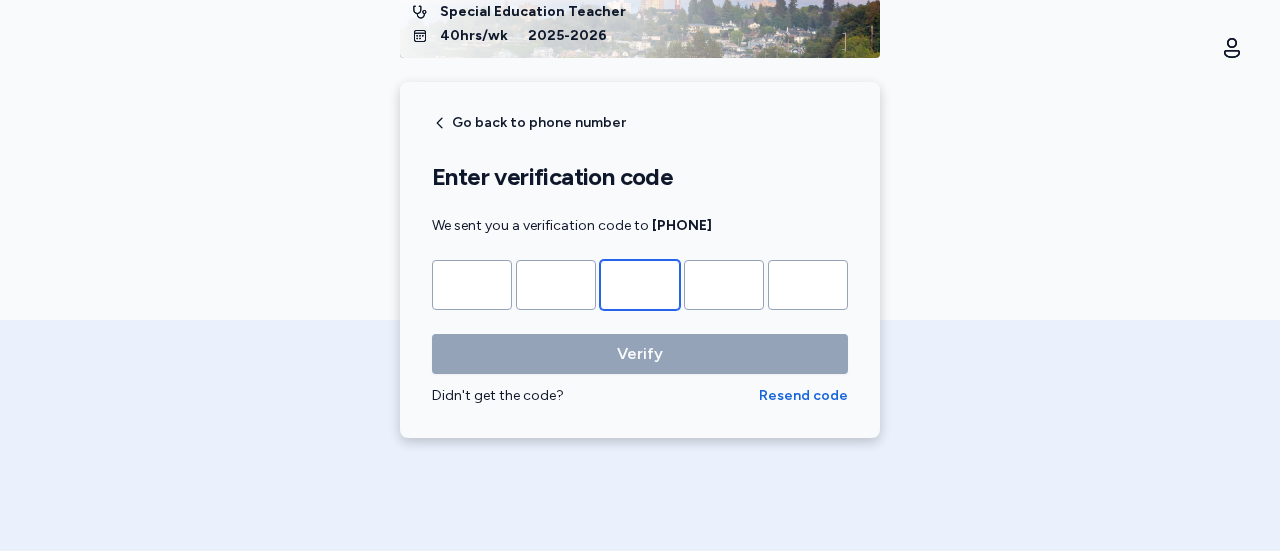 type on "*" 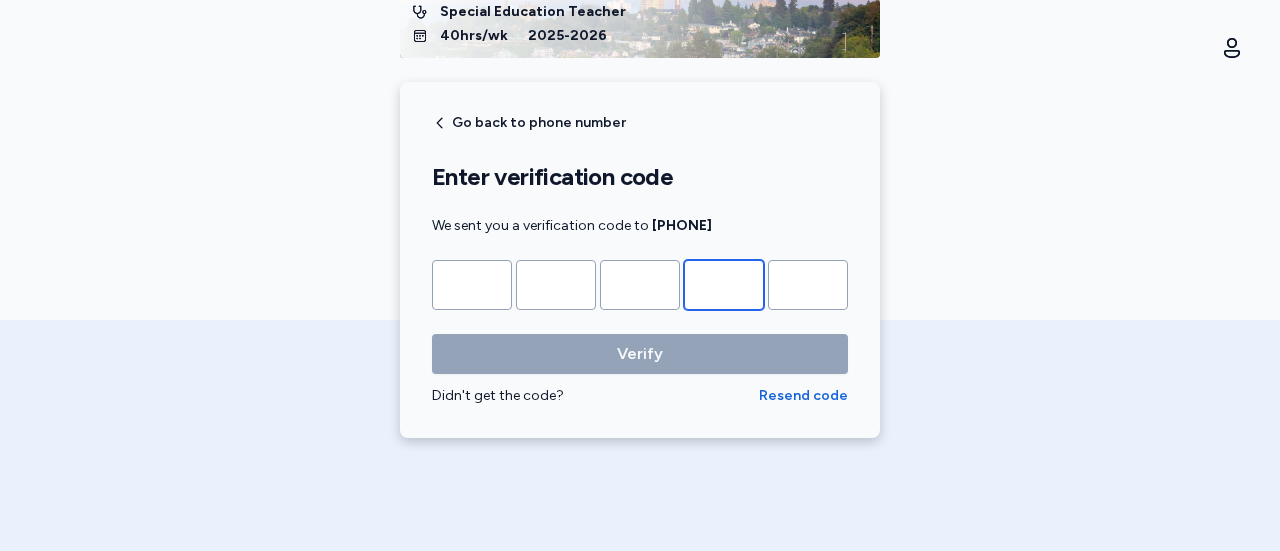 type on "*" 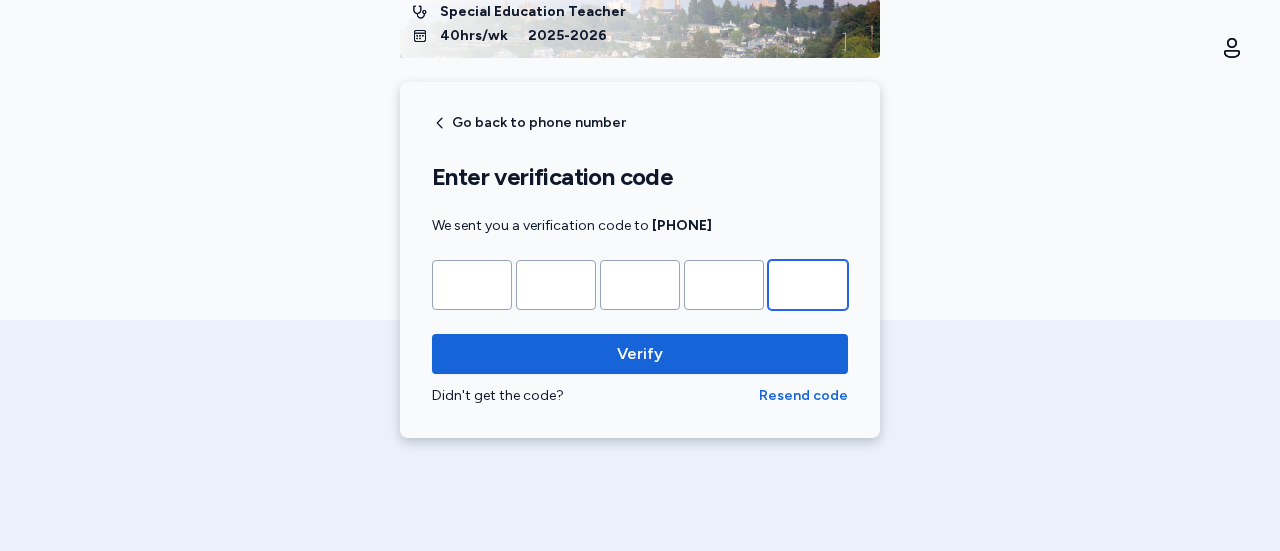 type on "*" 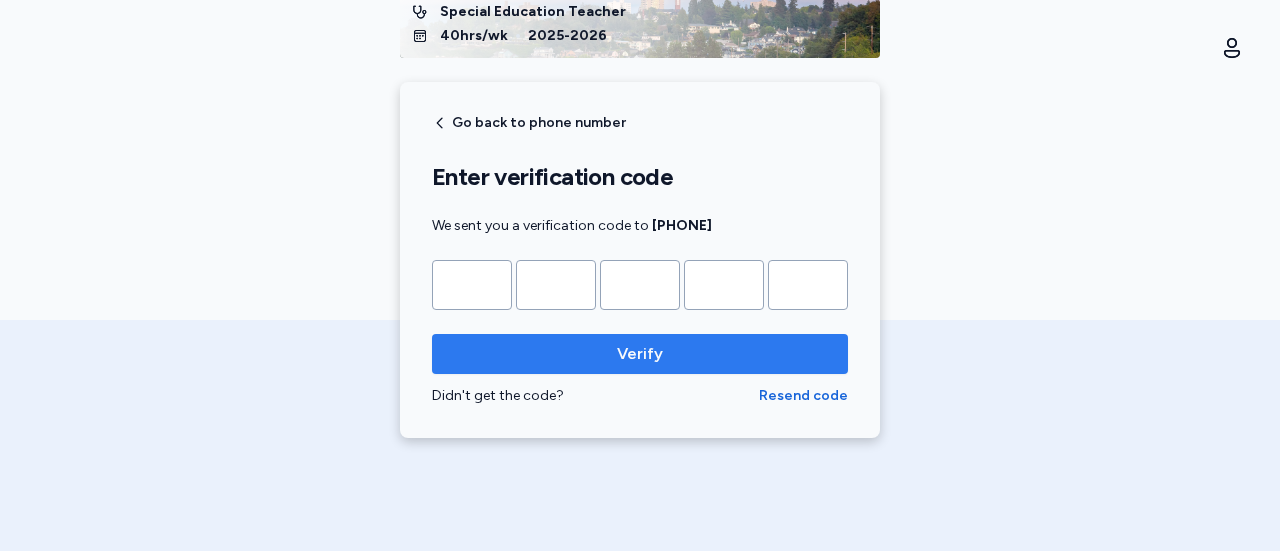 click on "Verify" at bounding box center [640, 354] 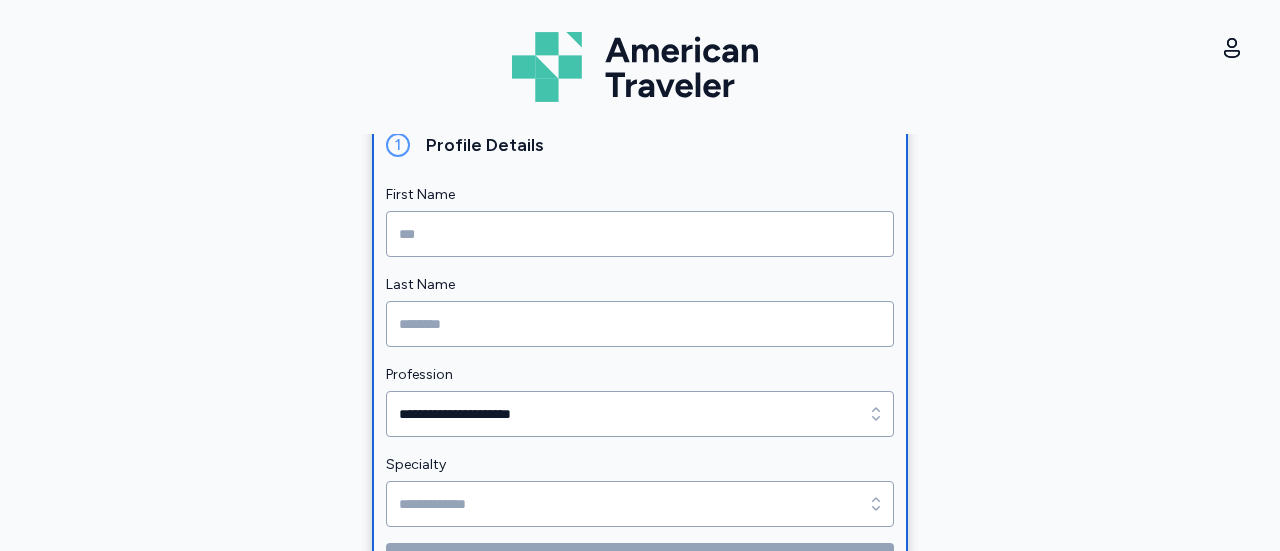 scroll, scrollTop: 249, scrollLeft: 0, axis: vertical 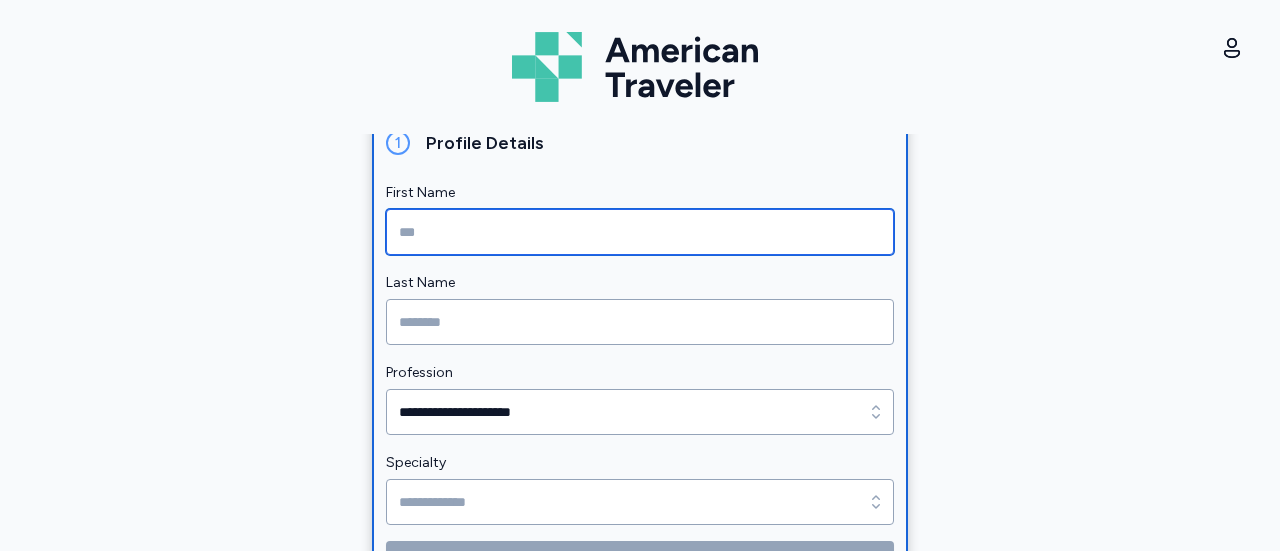 click at bounding box center [640, 232] 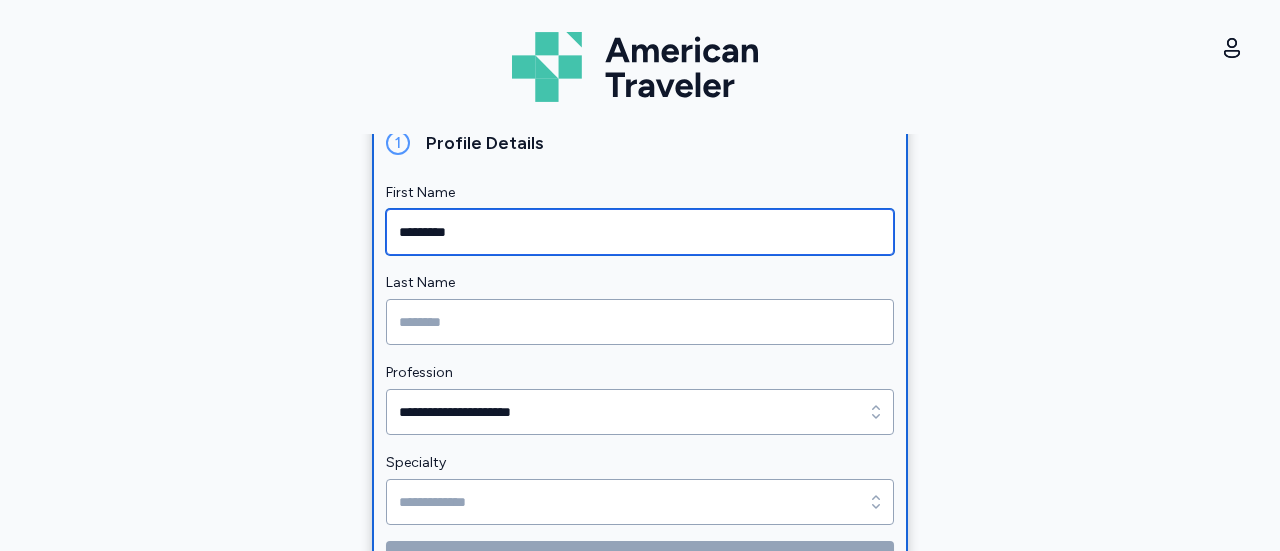 click on "*********" at bounding box center [640, 232] 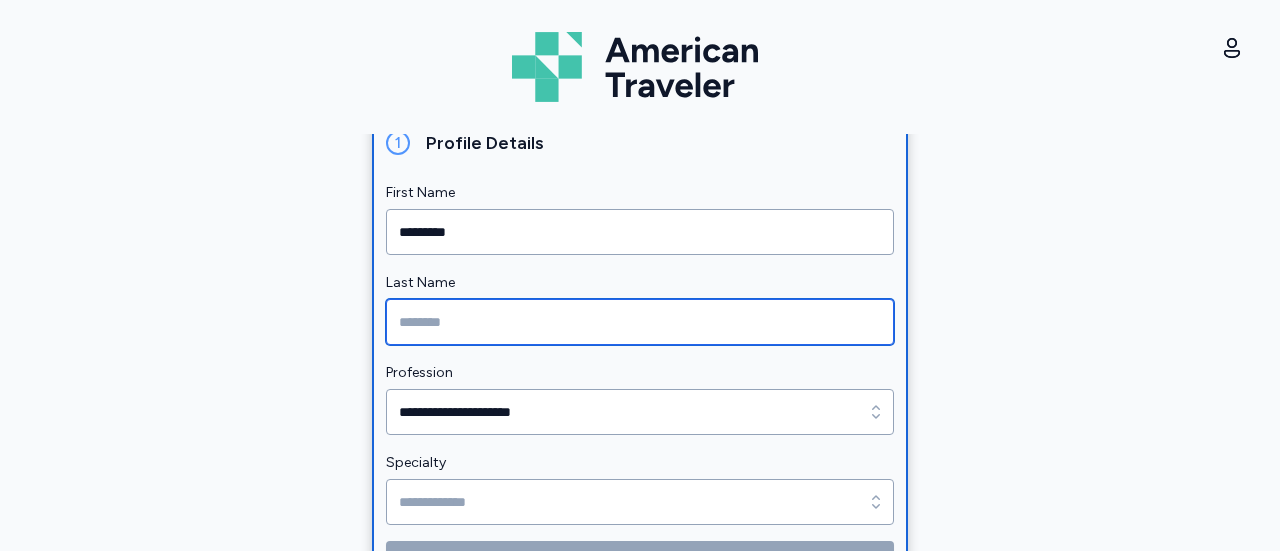 click at bounding box center [640, 322] 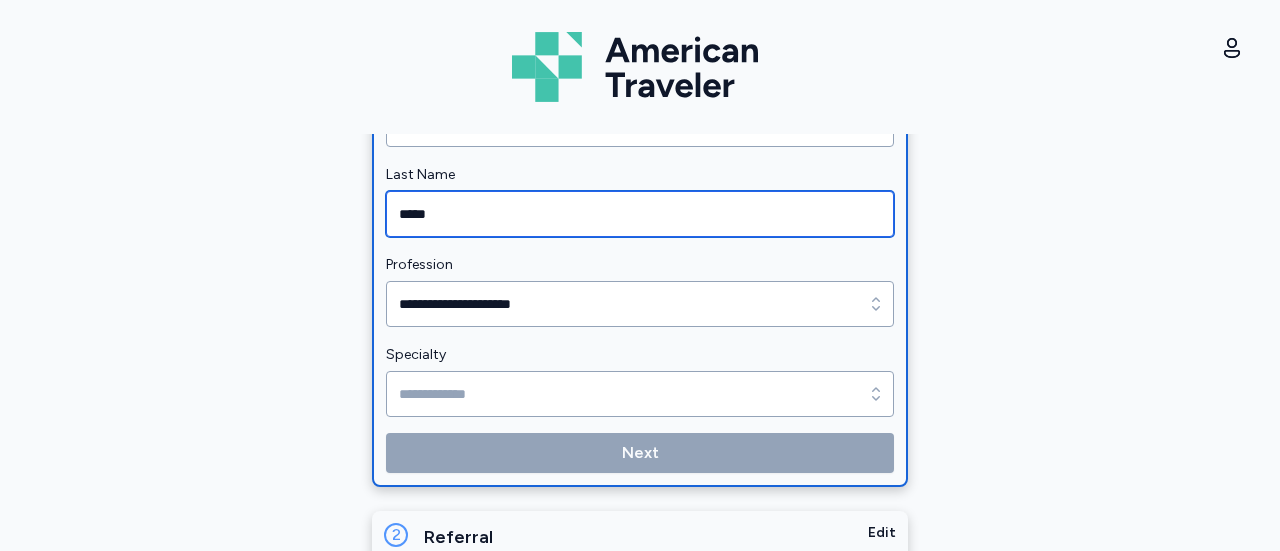 scroll, scrollTop: 360, scrollLeft: 0, axis: vertical 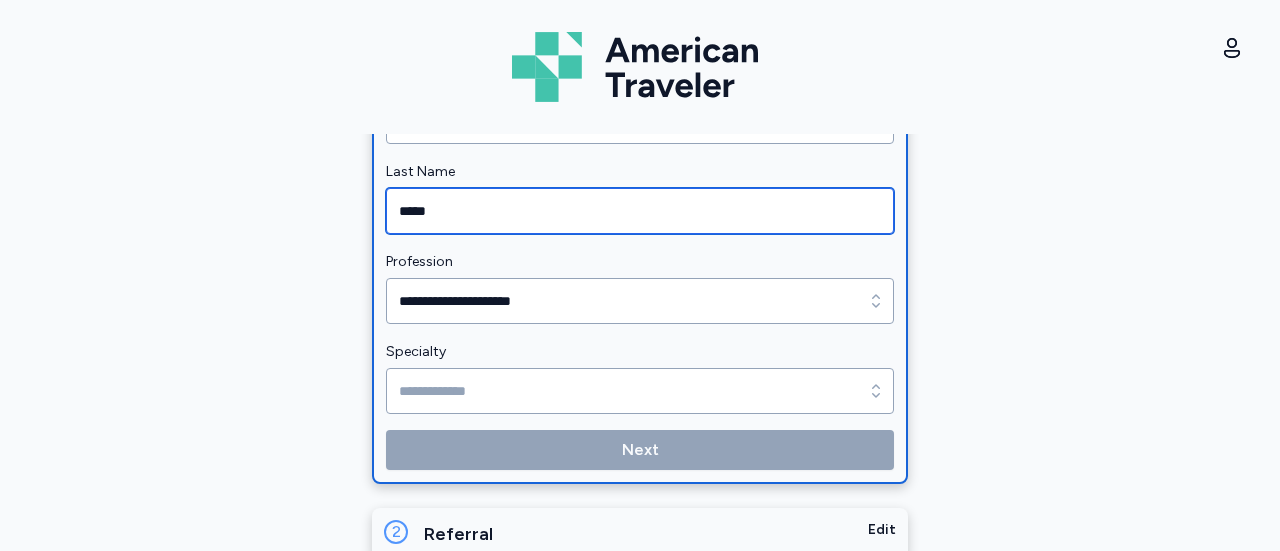 type on "*****" 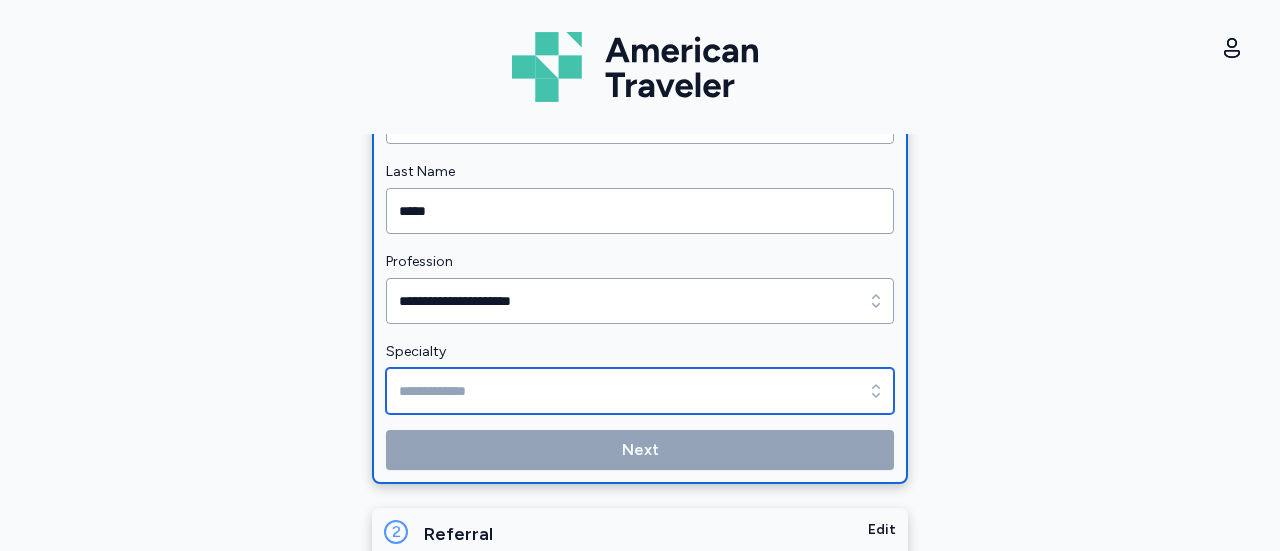 click 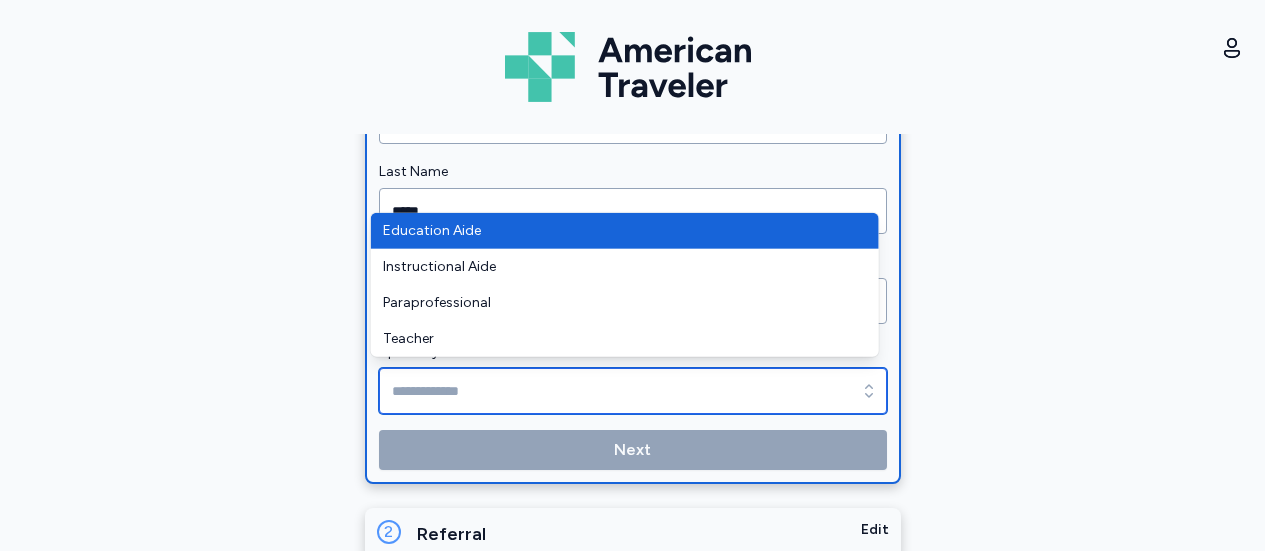 type on "**********" 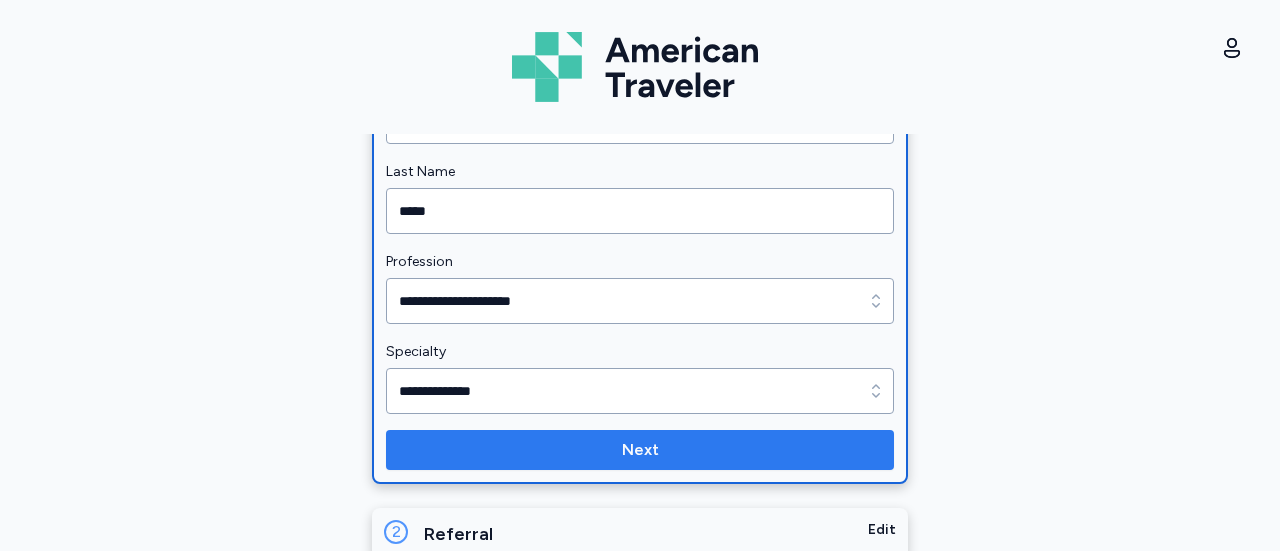click on "Next" at bounding box center (640, 450) 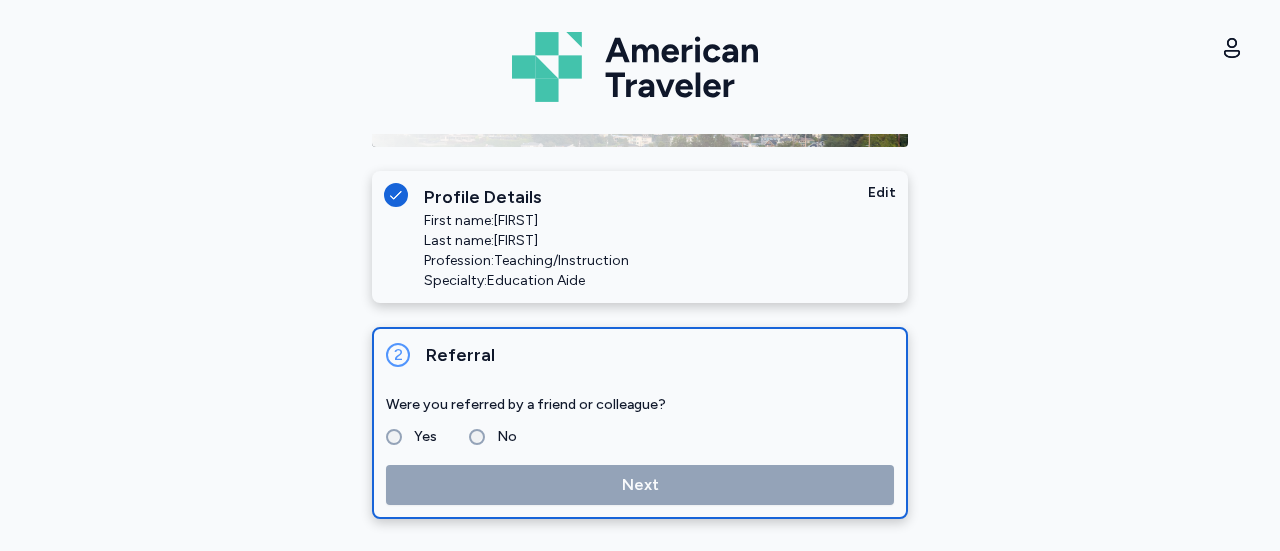 scroll, scrollTop: 192, scrollLeft: 0, axis: vertical 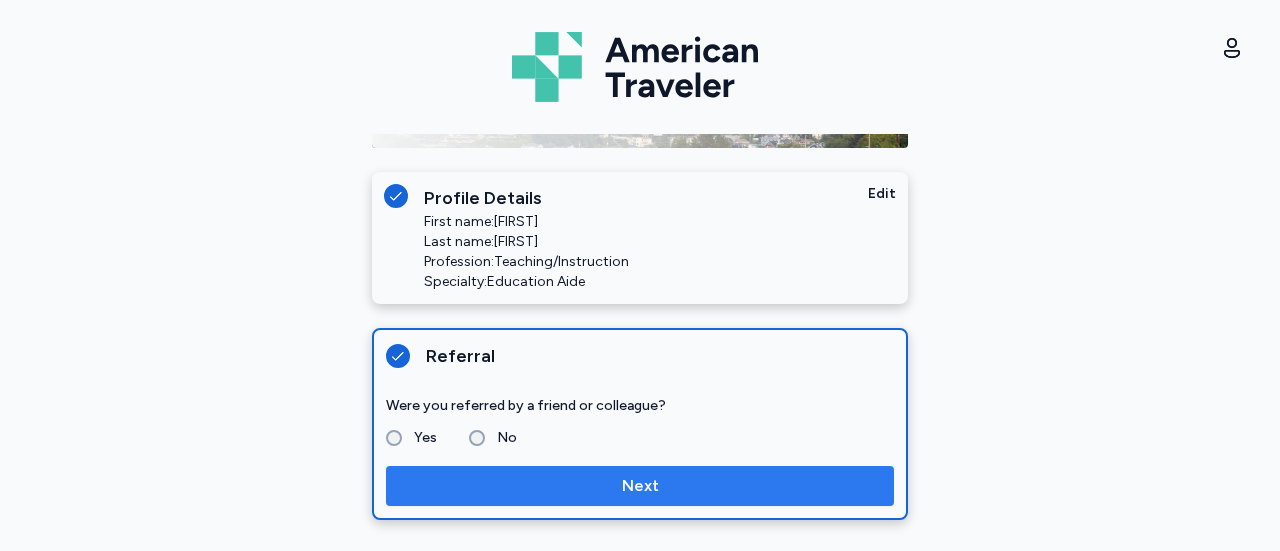 click on "Next" at bounding box center [640, 486] 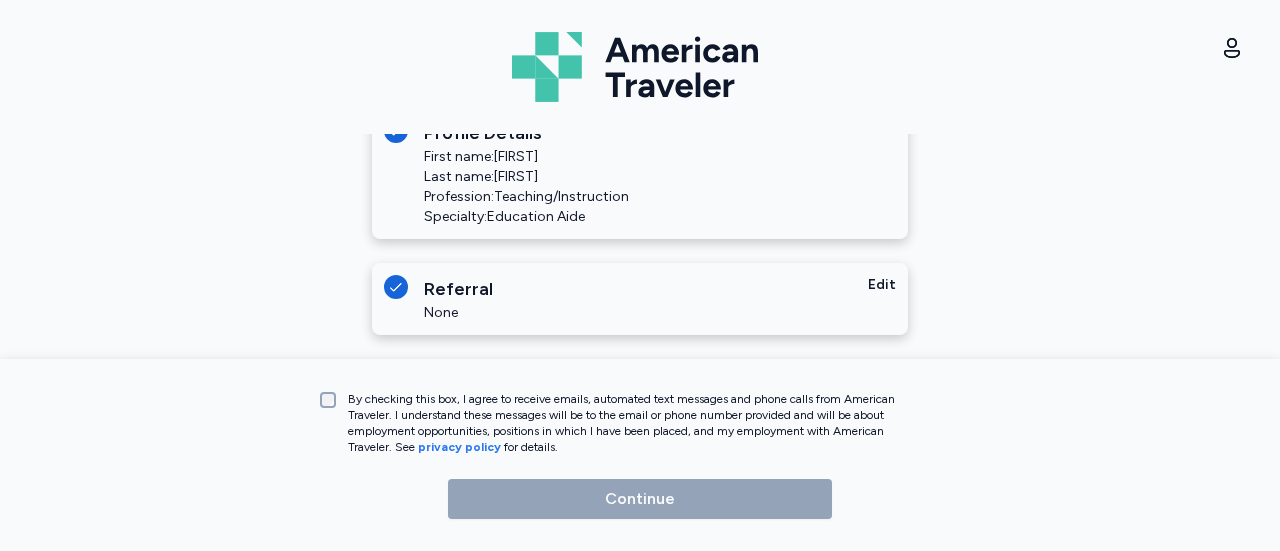scroll, scrollTop: 264, scrollLeft: 0, axis: vertical 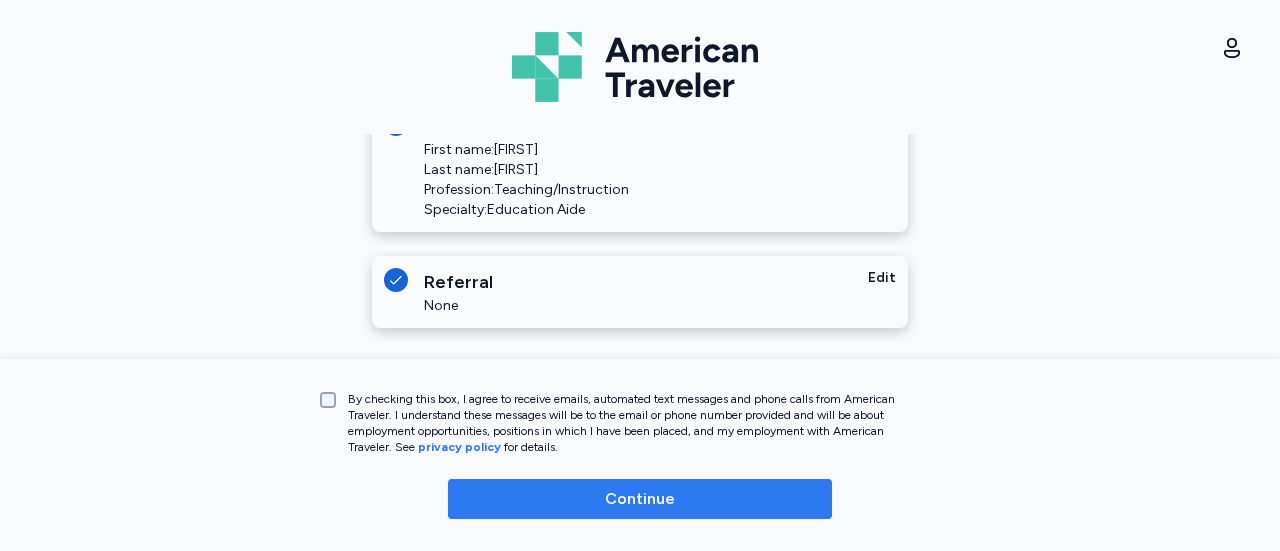 click on "Continue" at bounding box center (640, 499) 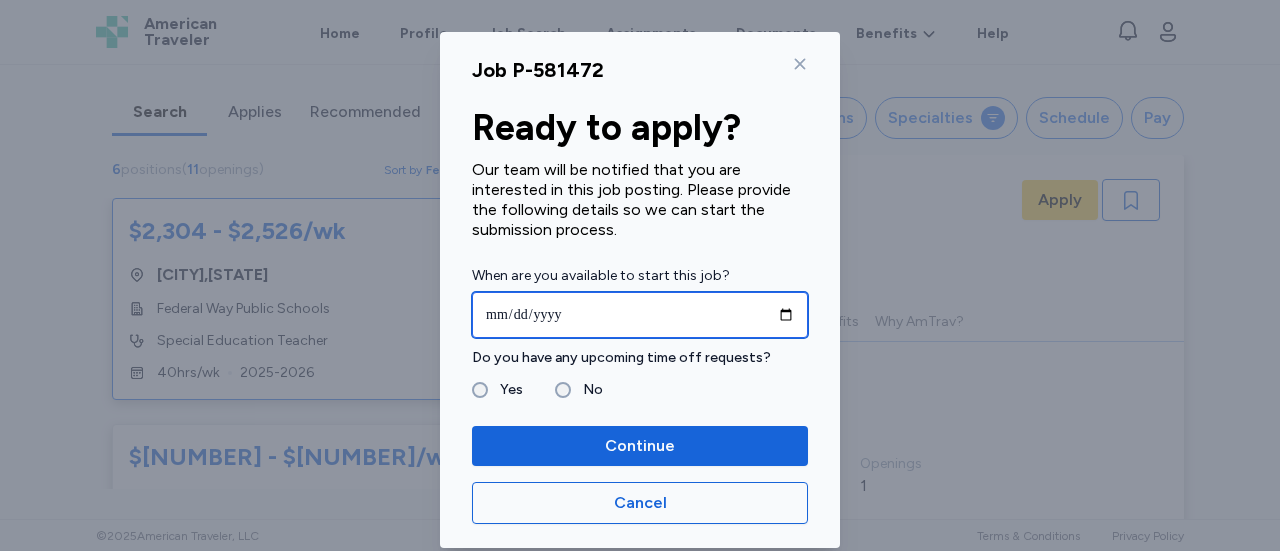 click at bounding box center (640, 315) 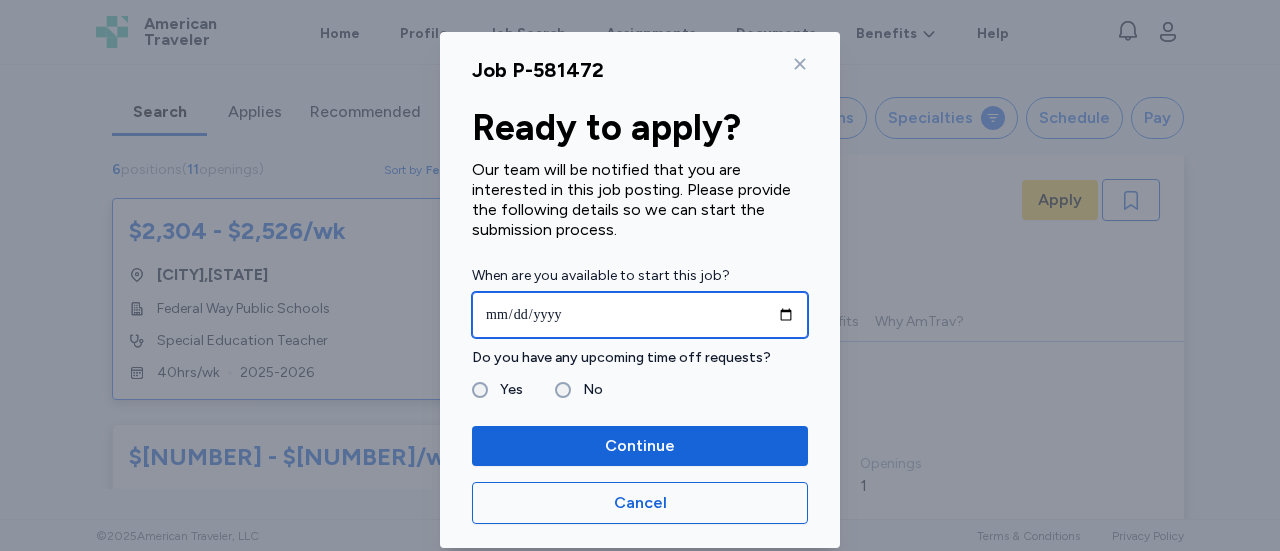 type on "**********" 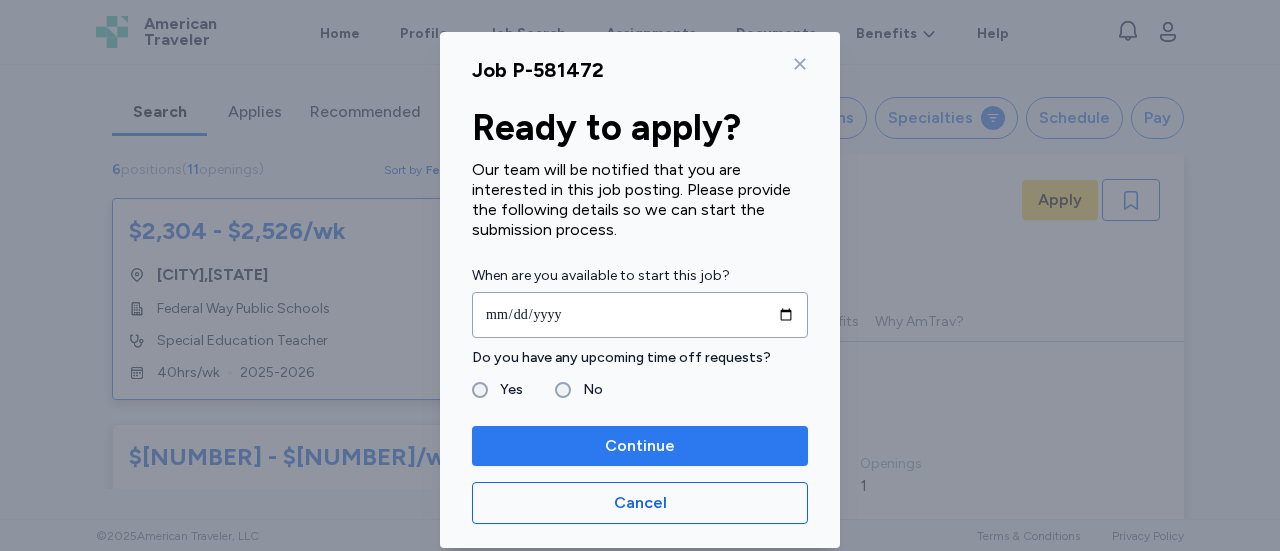 click on "Continue" at bounding box center (640, 446) 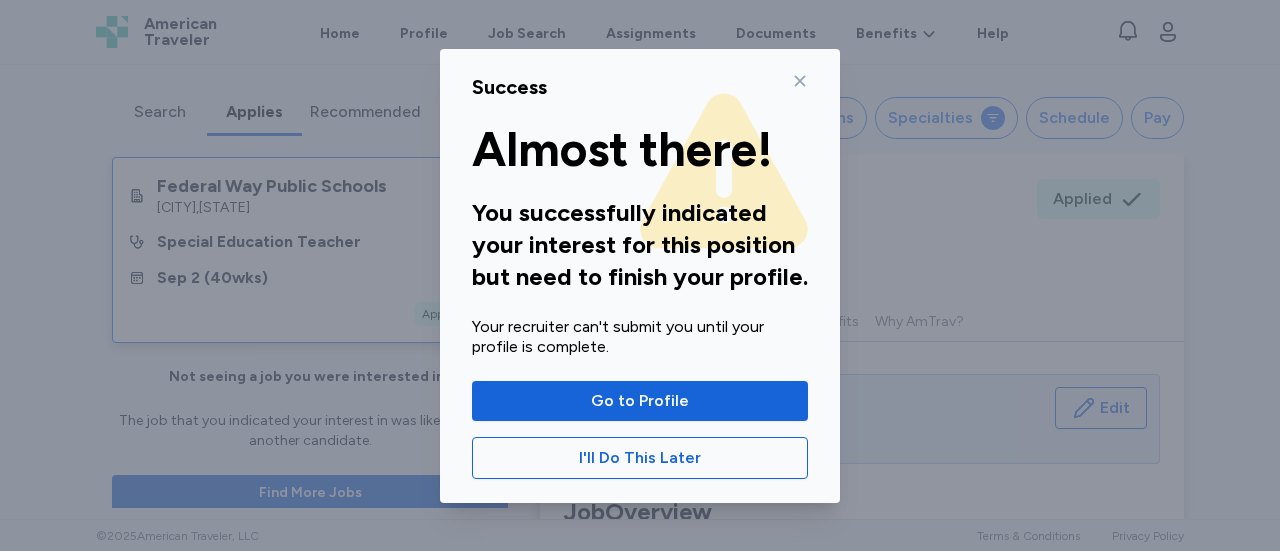 click on "Go to Profile" at bounding box center [640, 401] 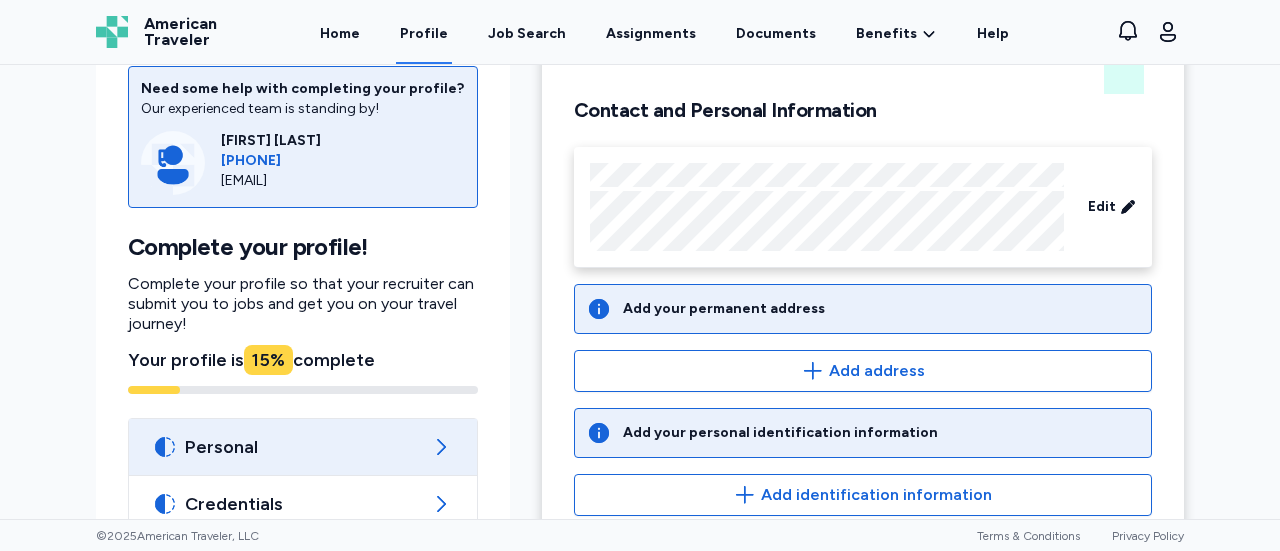 scroll, scrollTop: 132, scrollLeft: 0, axis: vertical 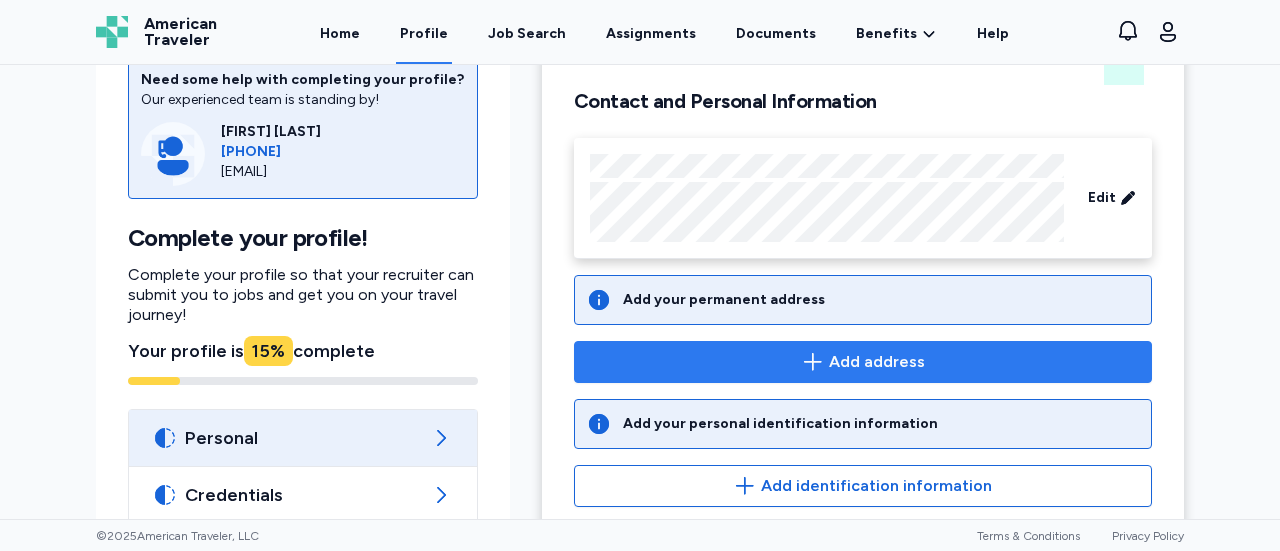 click 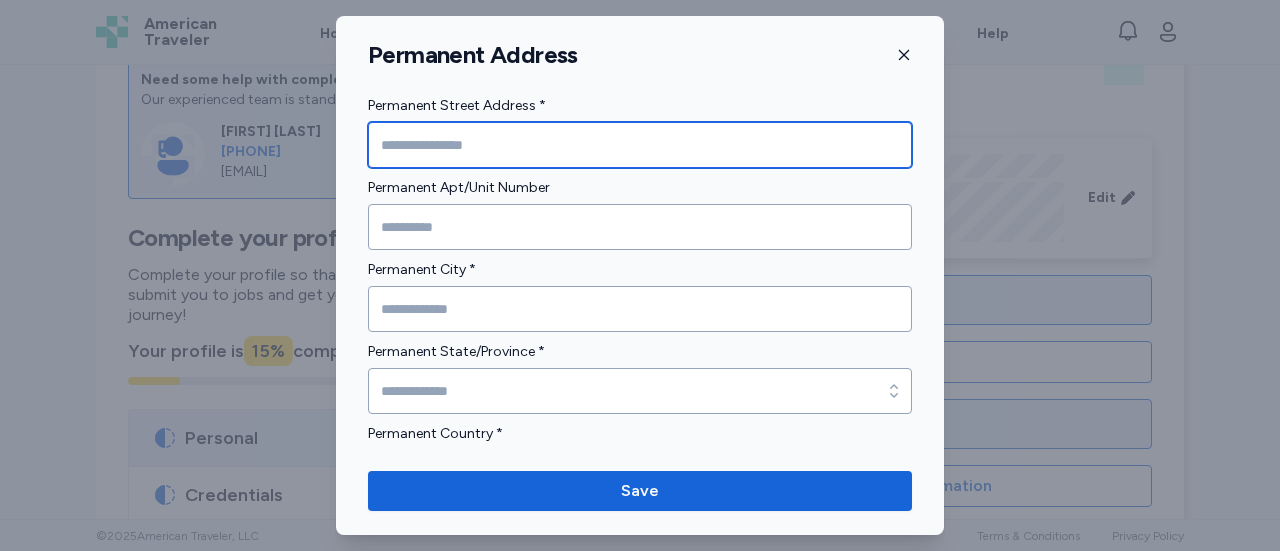 click at bounding box center [640, 145] 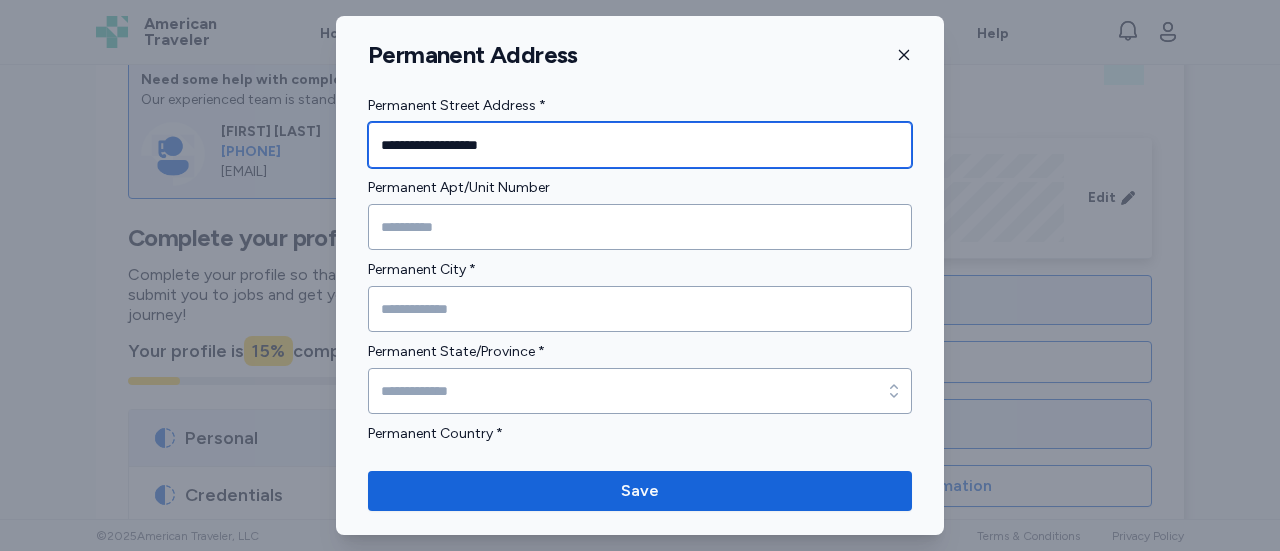 type on "**********" 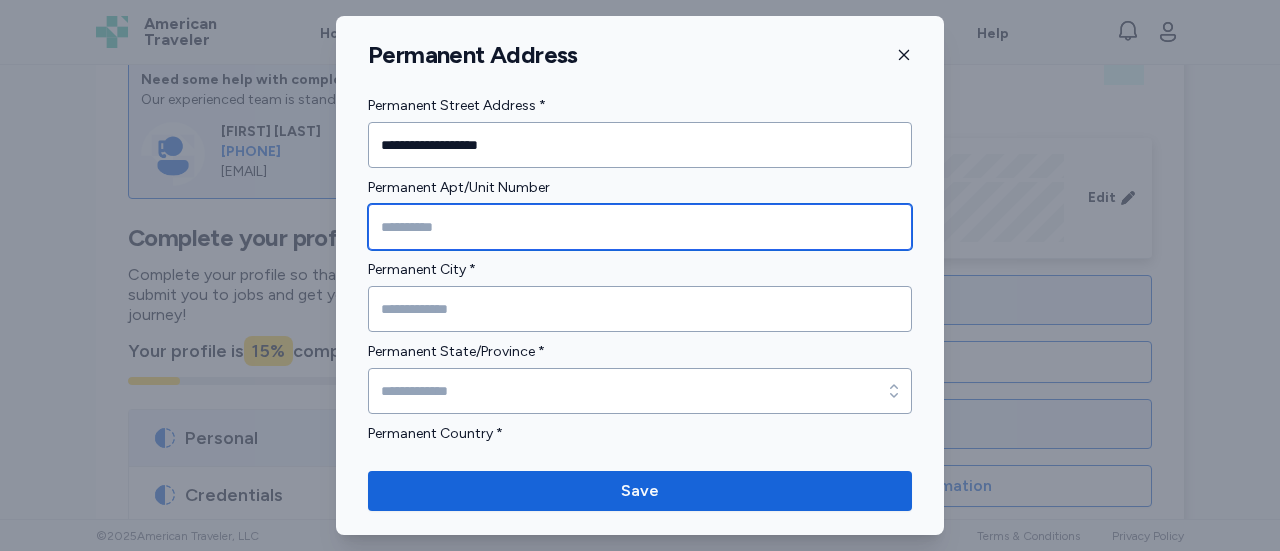 click at bounding box center (640, 227) 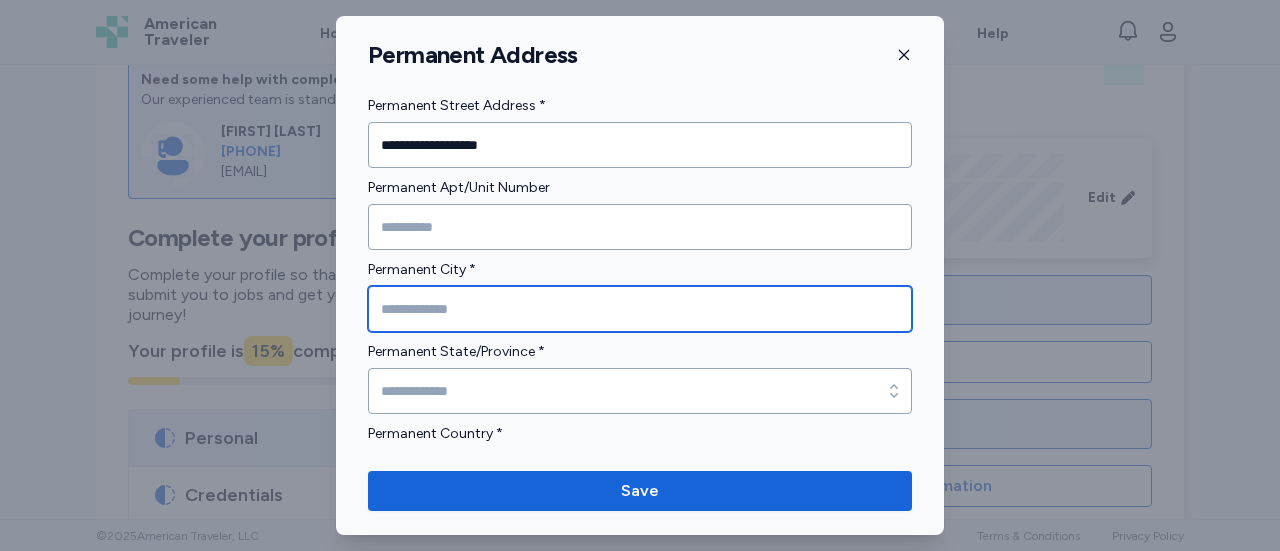 click at bounding box center (640, 309) 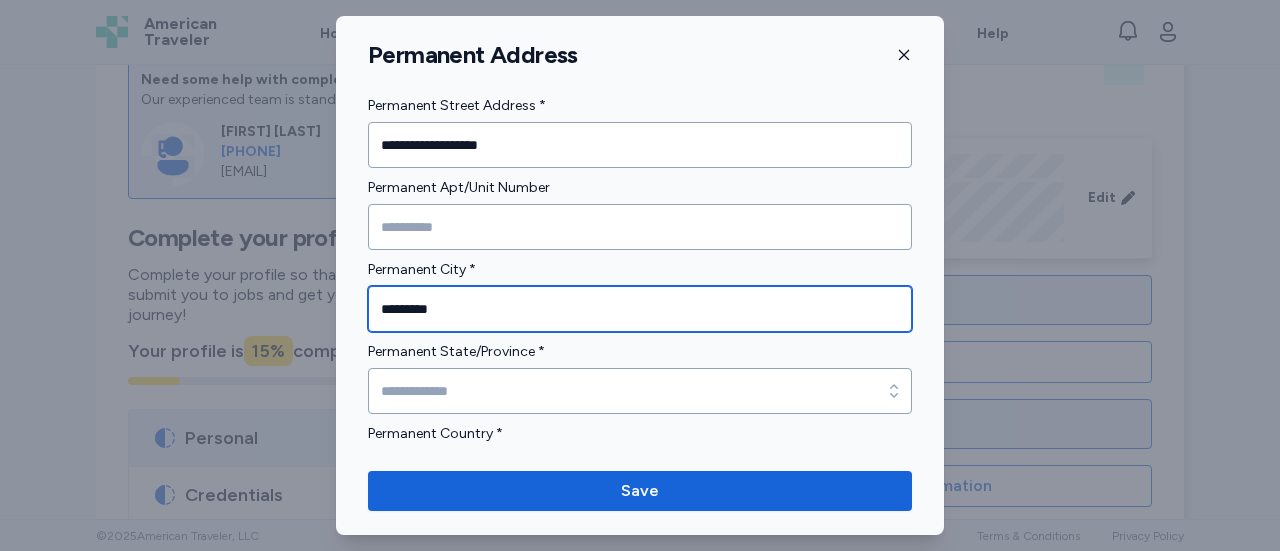 type on "*********" 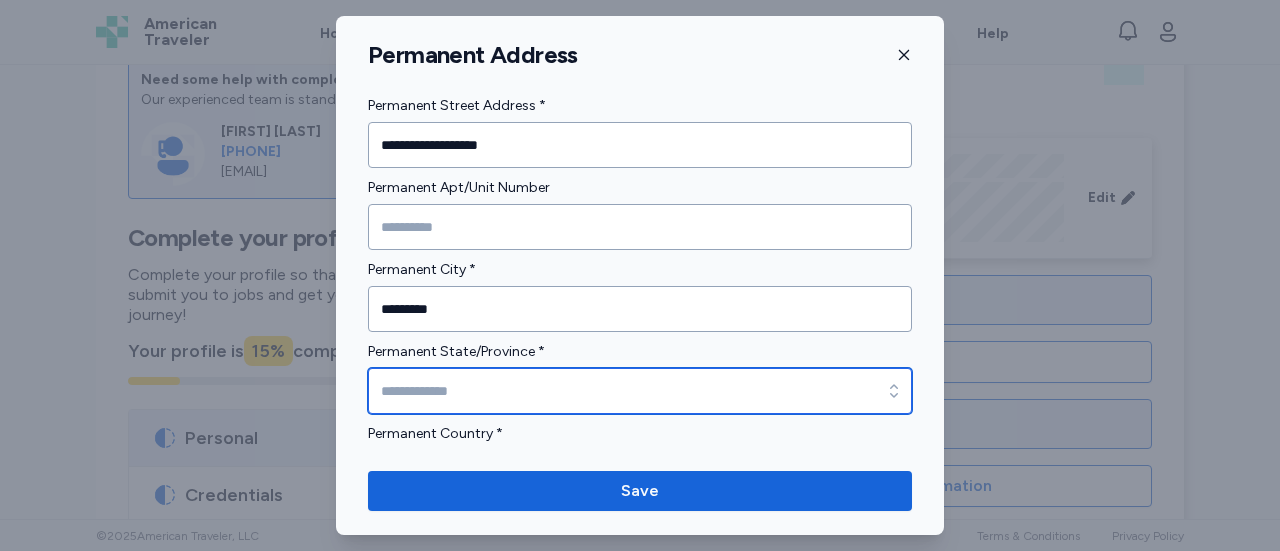 click 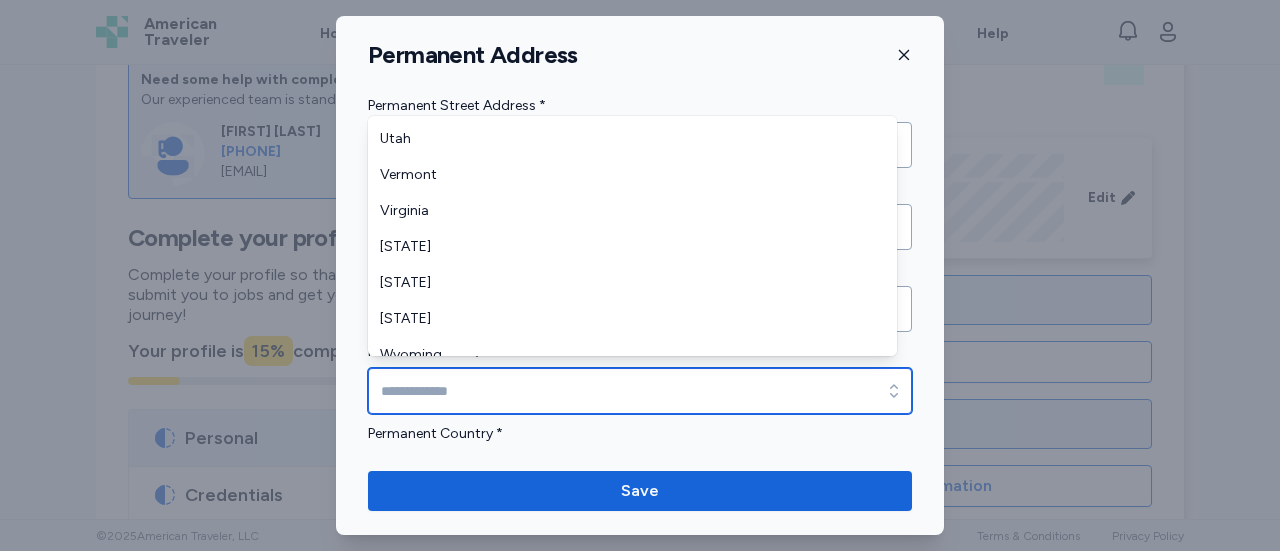 scroll, scrollTop: 1575, scrollLeft: 0, axis: vertical 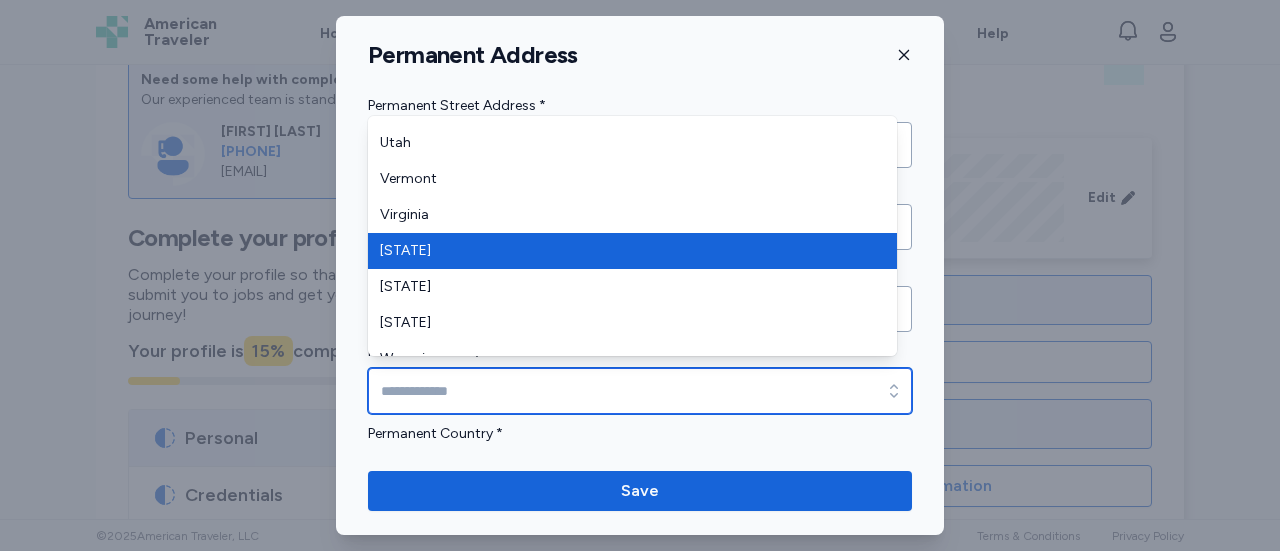 type on "**********" 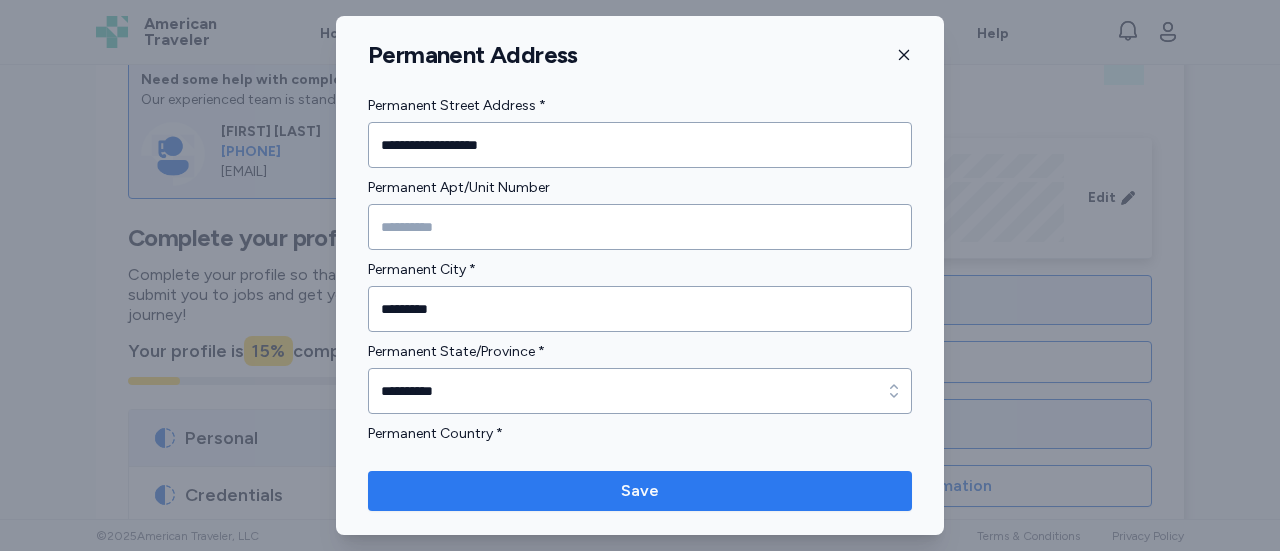click on "Save" at bounding box center [640, 491] 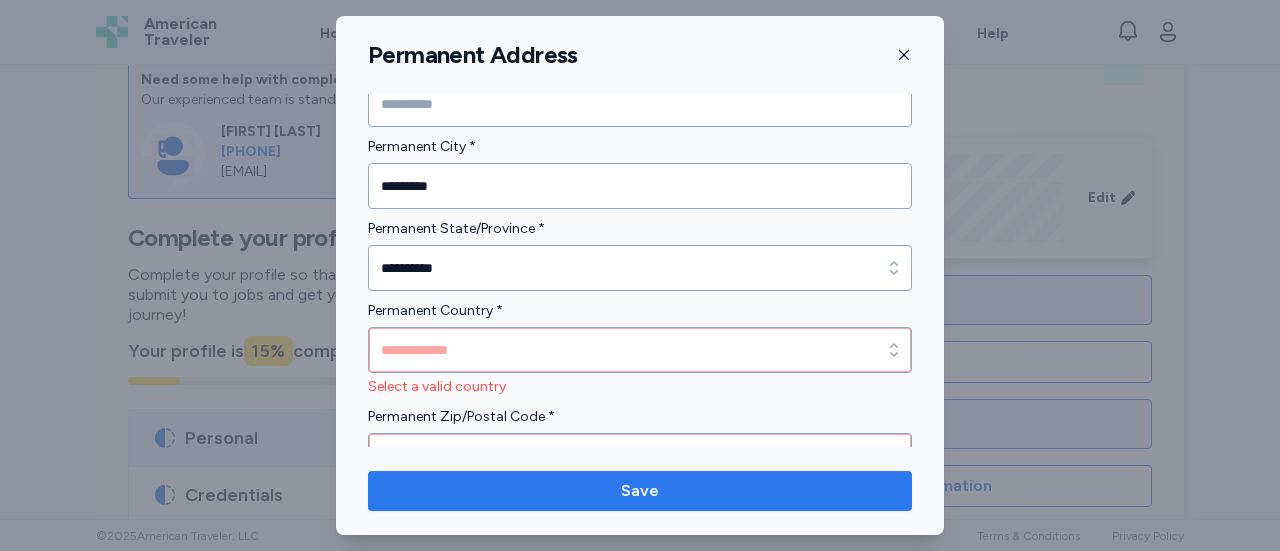 scroll, scrollTop: 140, scrollLeft: 0, axis: vertical 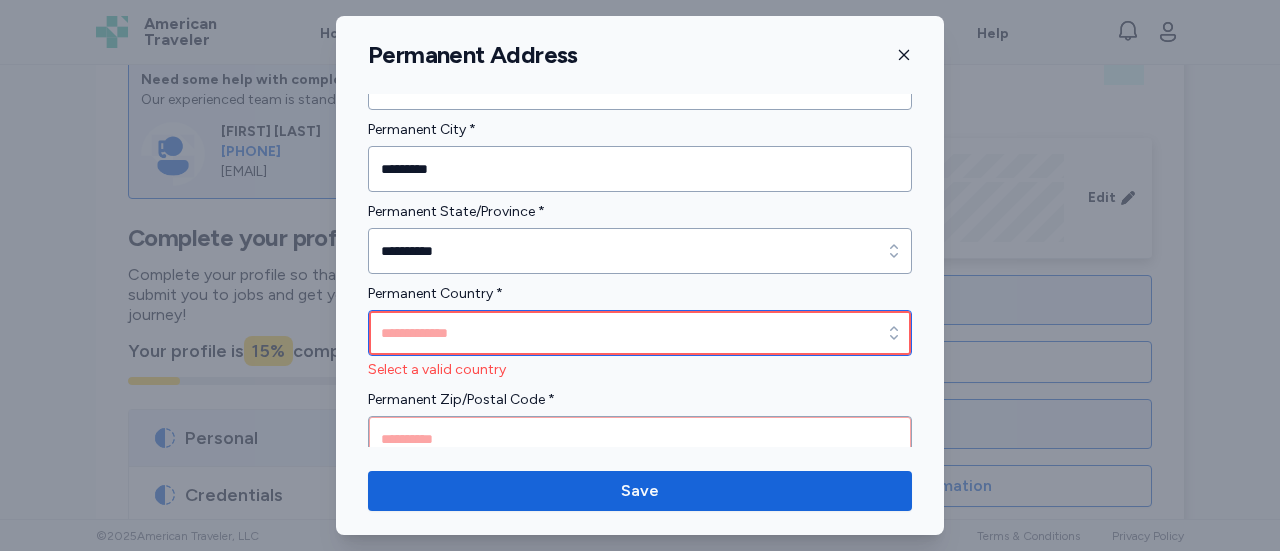 click on "Permanent Country *" at bounding box center [640, 333] 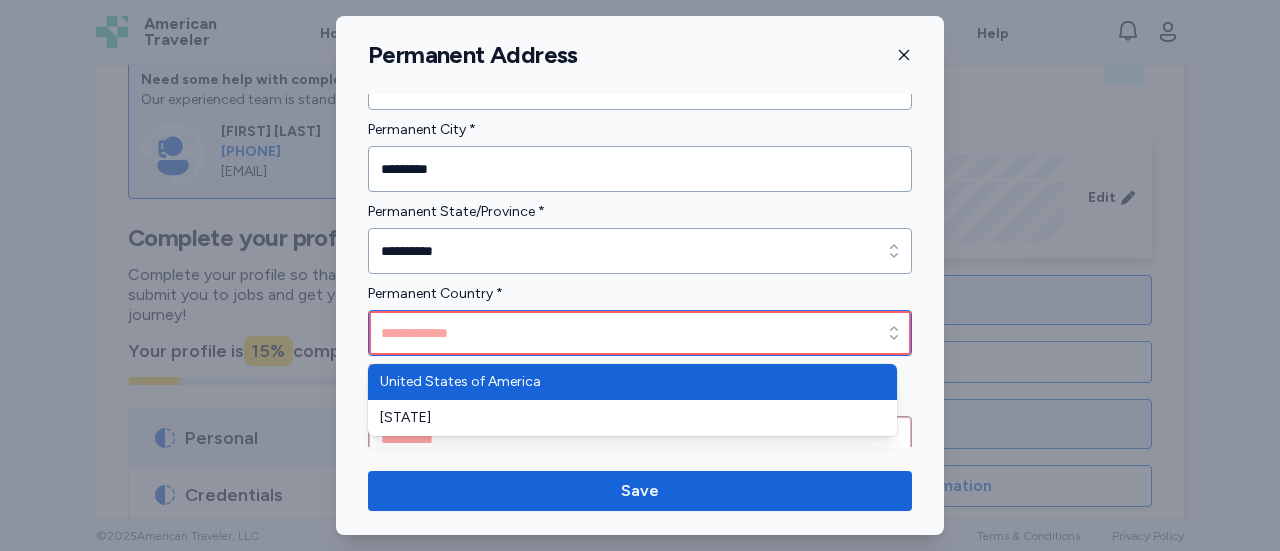 type on "**********" 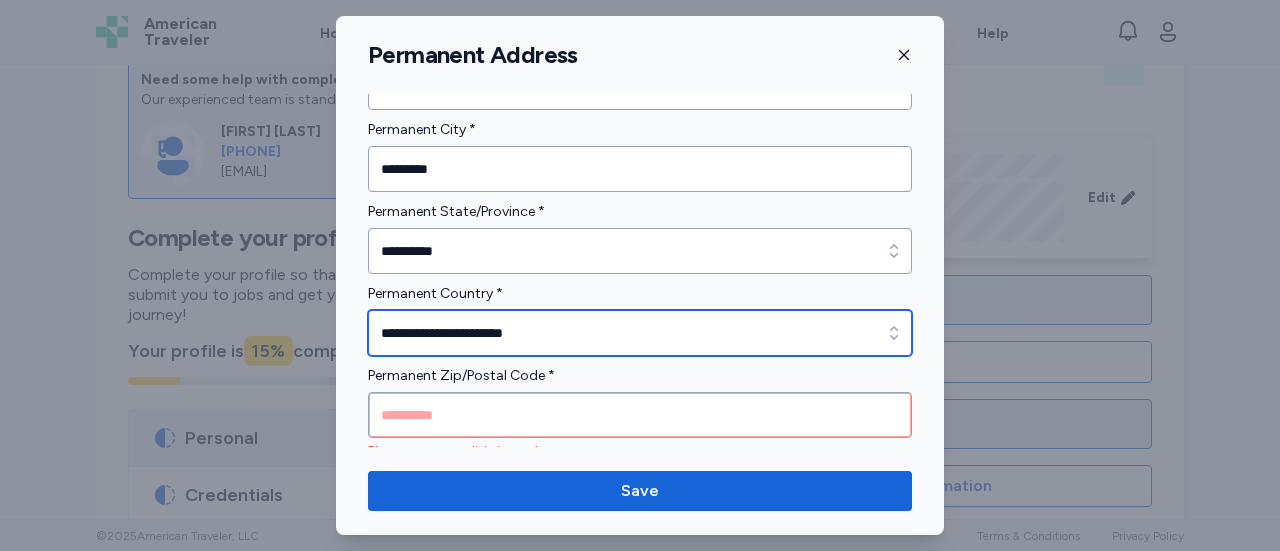 scroll, scrollTop: 156, scrollLeft: 0, axis: vertical 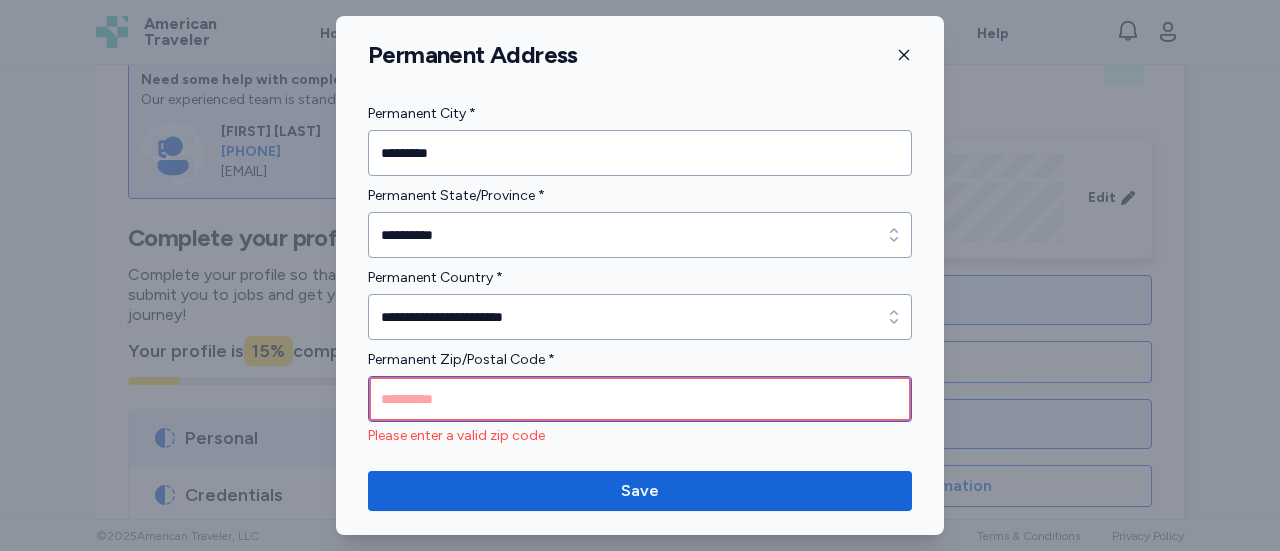 click at bounding box center (640, 399) 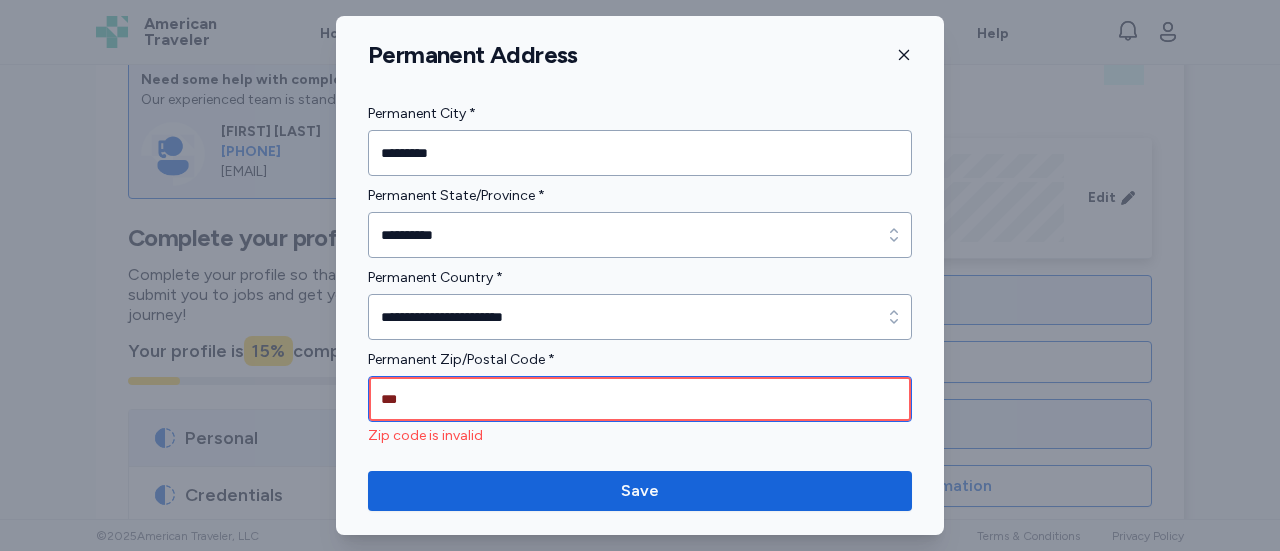 scroll, scrollTop: 132, scrollLeft: 0, axis: vertical 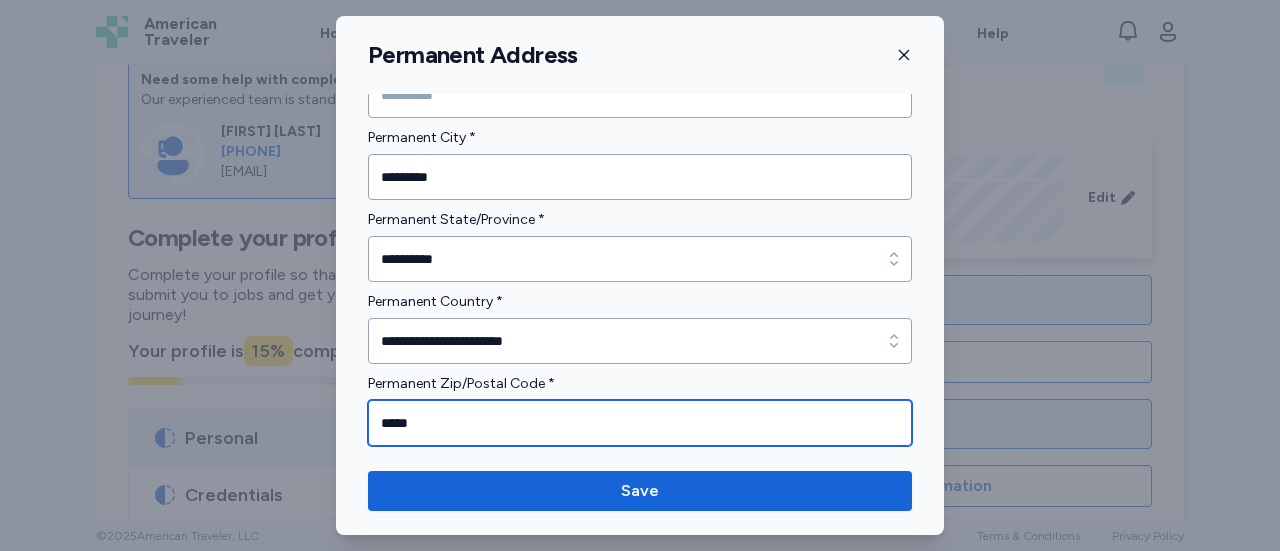 type on "*****" 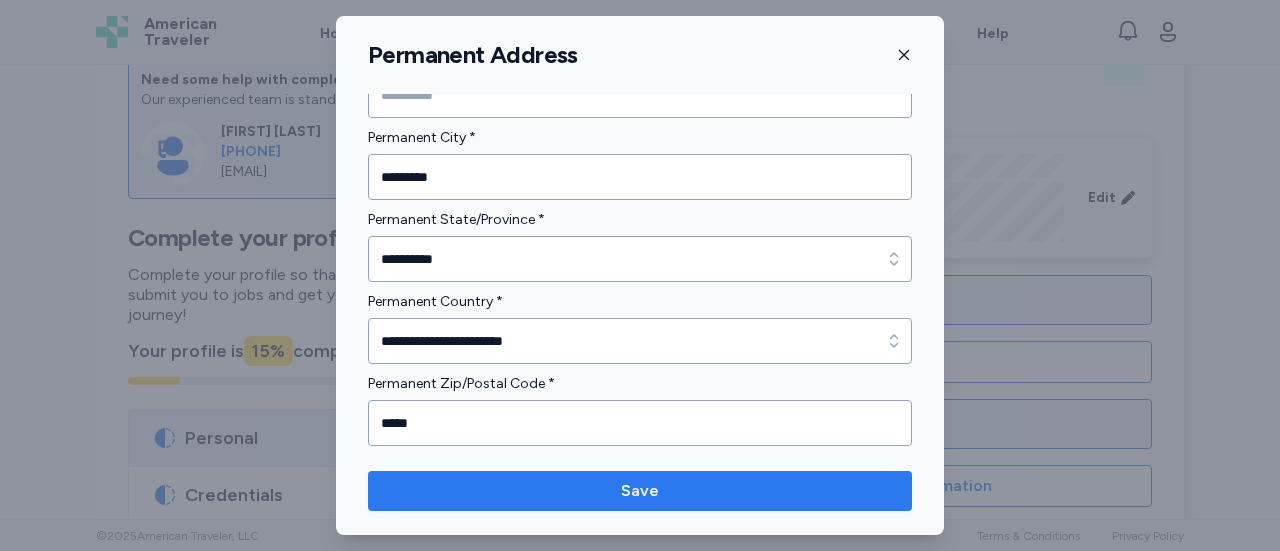 click on "Save" at bounding box center (640, 491) 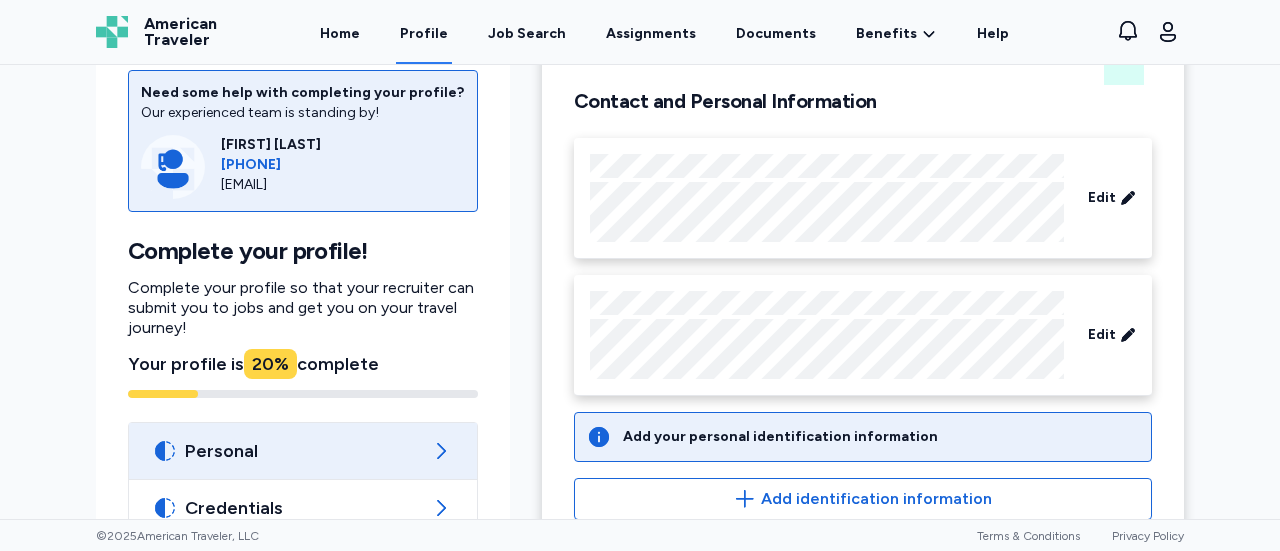 scroll, scrollTop: 132, scrollLeft: 0, axis: vertical 